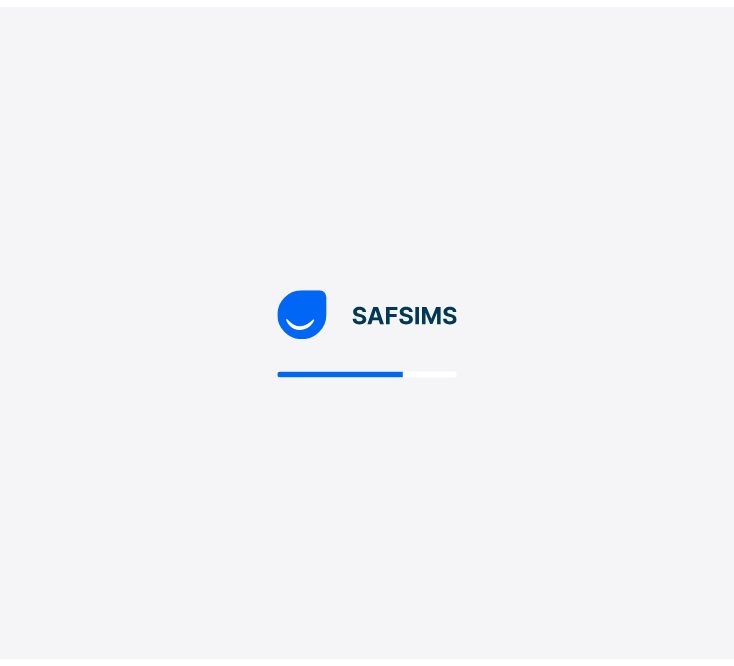 scroll, scrollTop: 0, scrollLeft: 0, axis: both 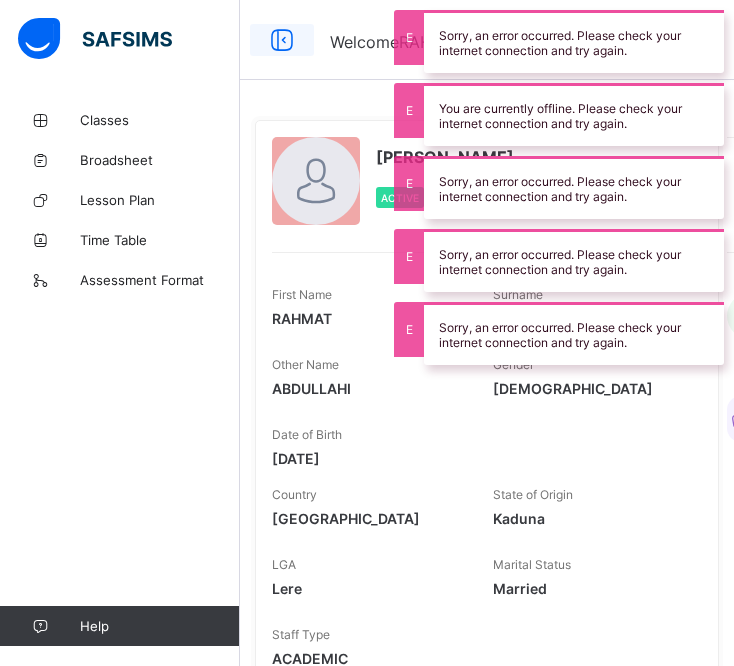 click at bounding box center (282, 40) 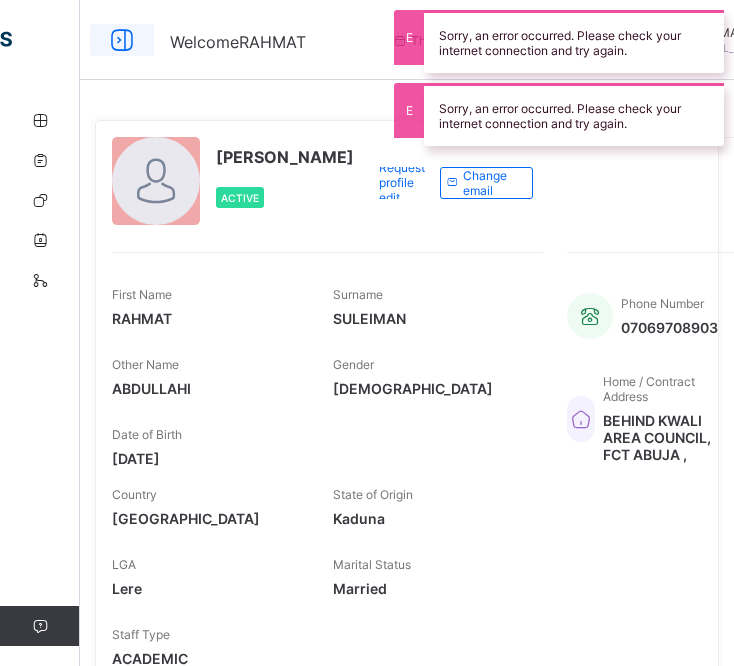 click at bounding box center [122, 40] 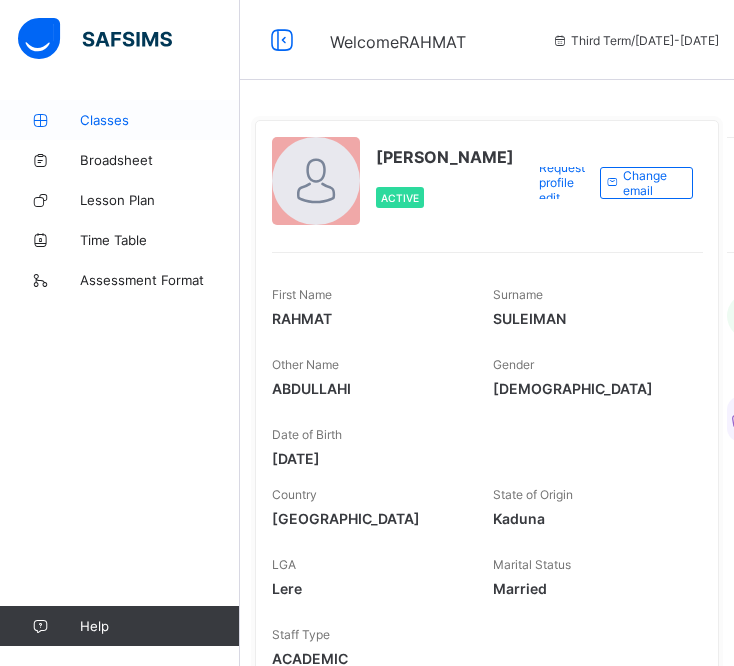 click on "Classes" at bounding box center (160, 120) 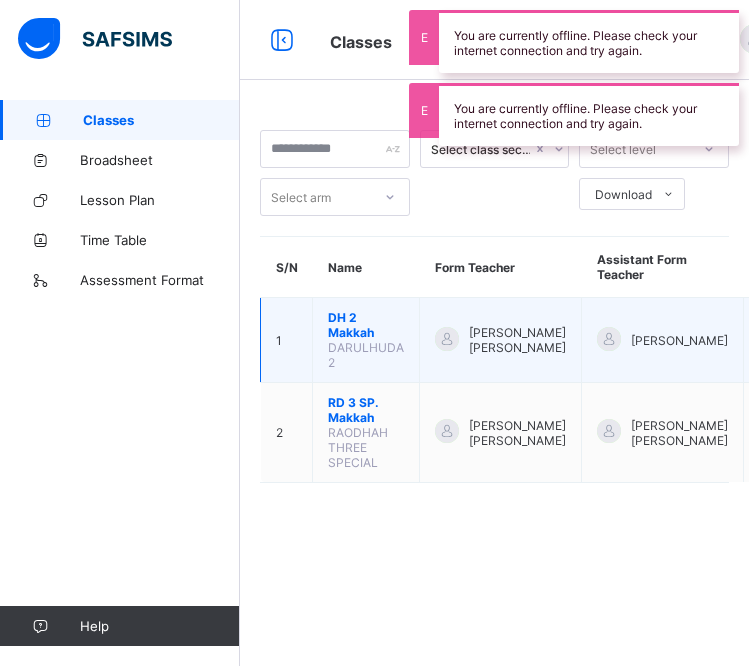 click on "DH 2   Makkah" at bounding box center [366, 325] 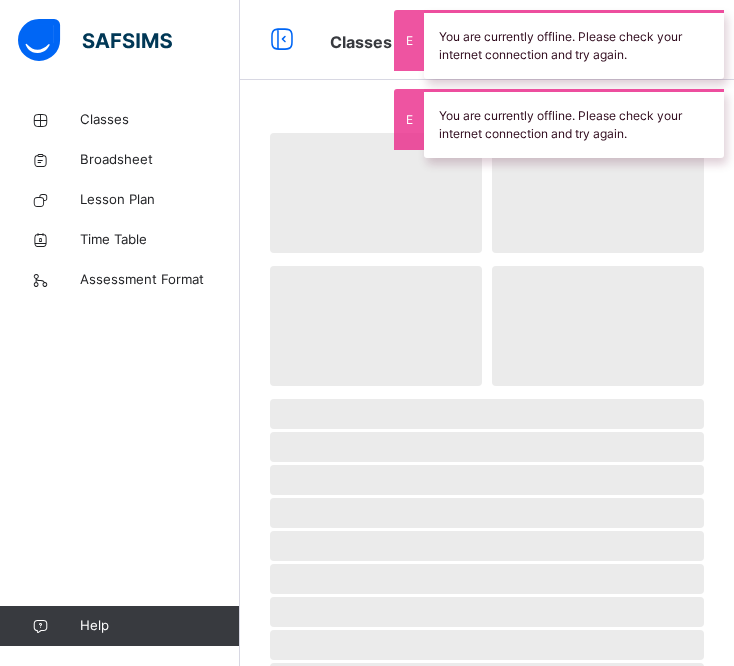 click on "‌" at bounding box center (376, 326) 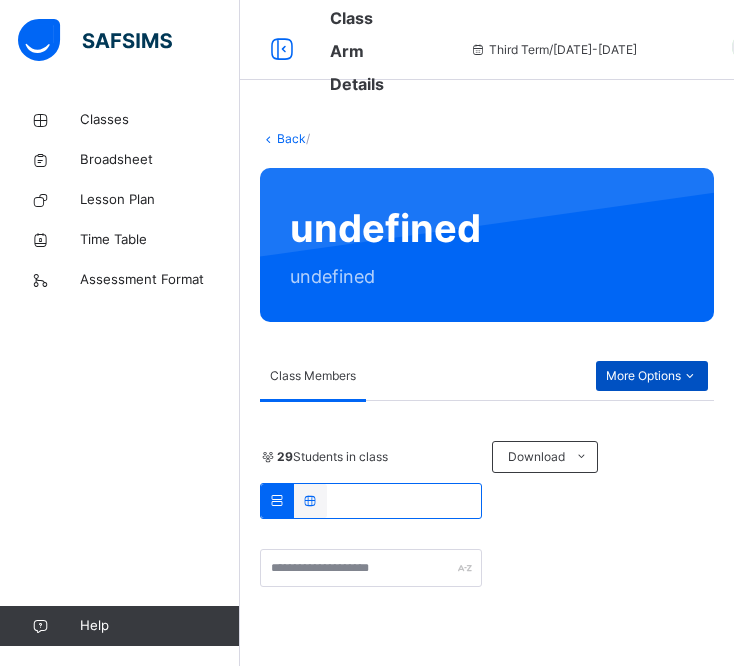 click on "More Options" at bounding box center (652, 376) 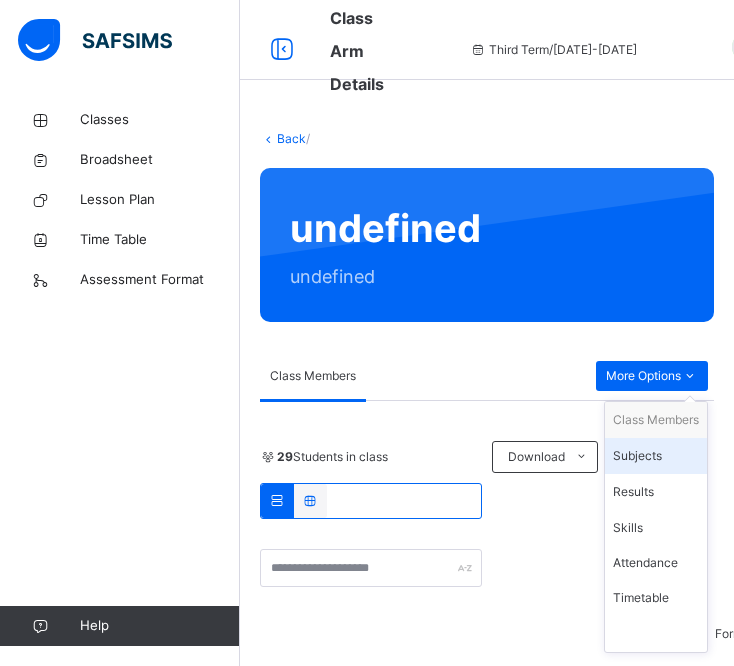 click on "Subjects" at bounding box center (656, 456) 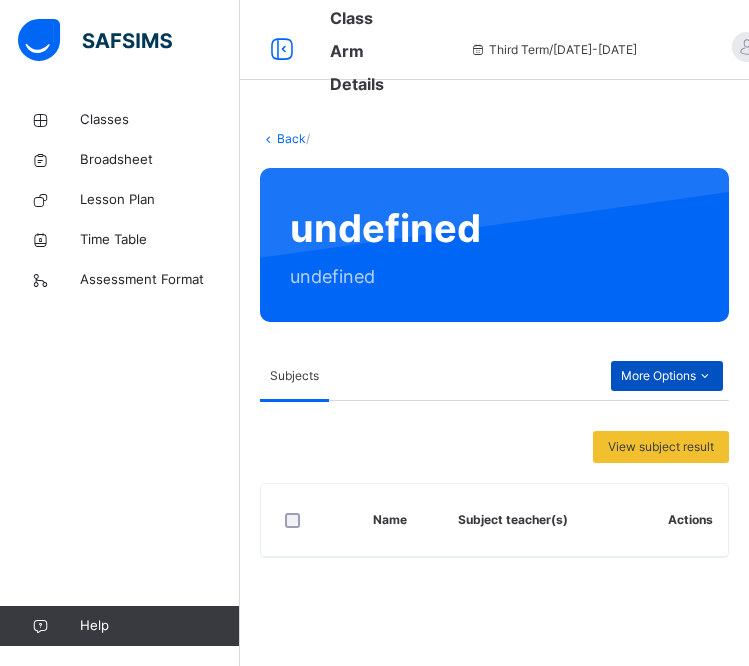 click on "More Options" at bounding box center (667, 376) 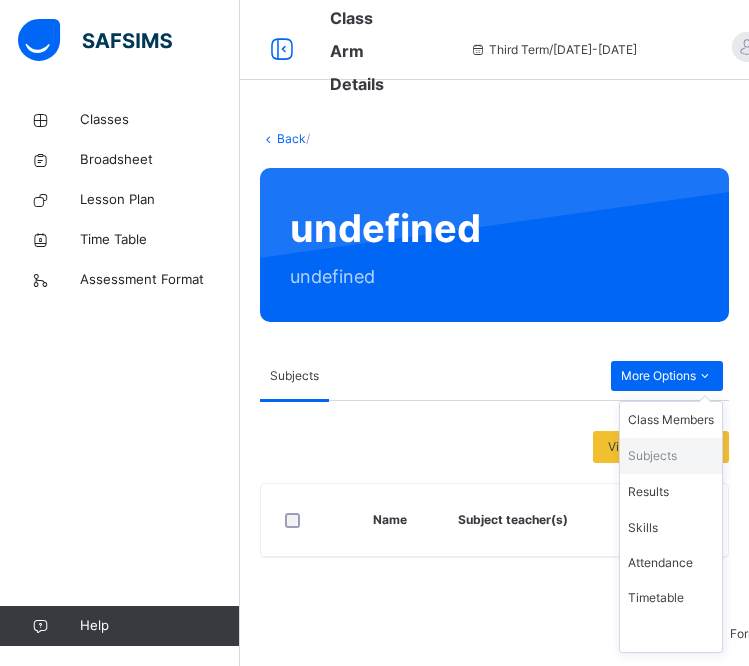 click on "Subjects" at bounding box center [671, 456] 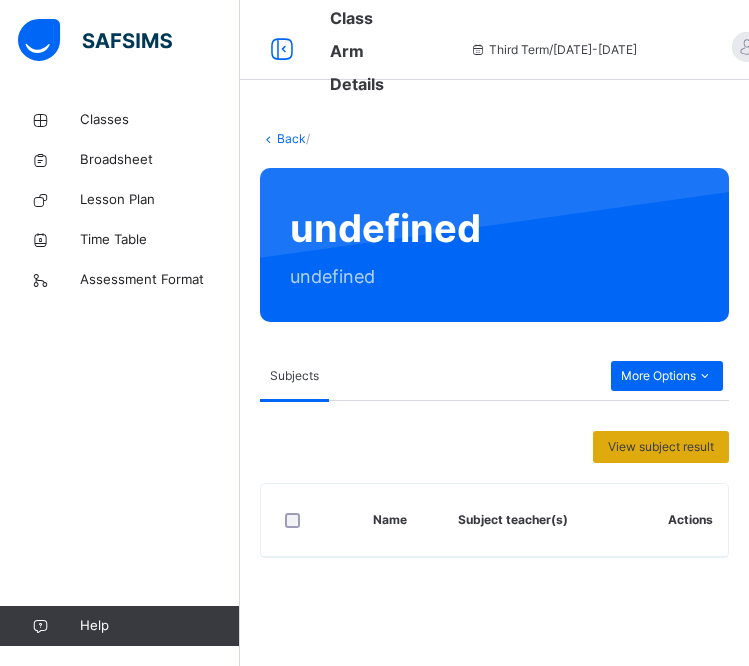 click on "View subject result" at bounding box center [661, 447] 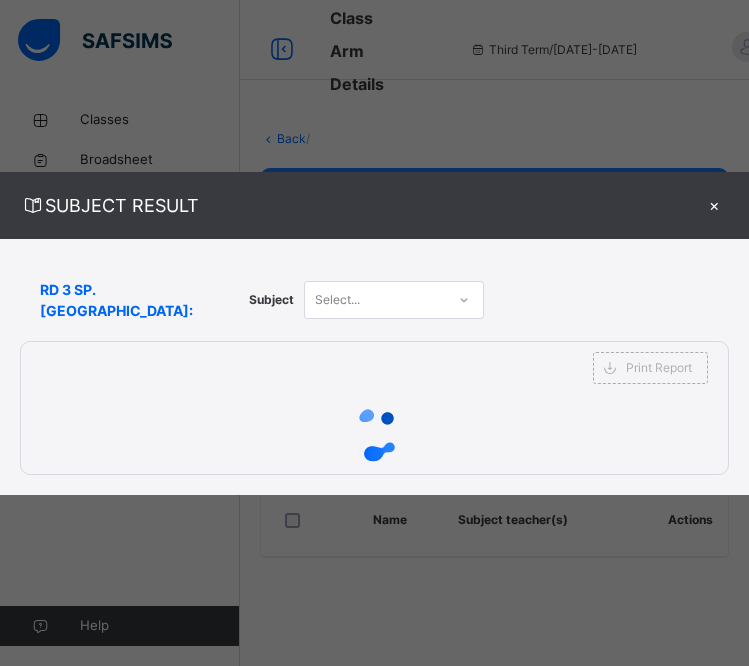 click on "×" at bounding box center (714, 205) 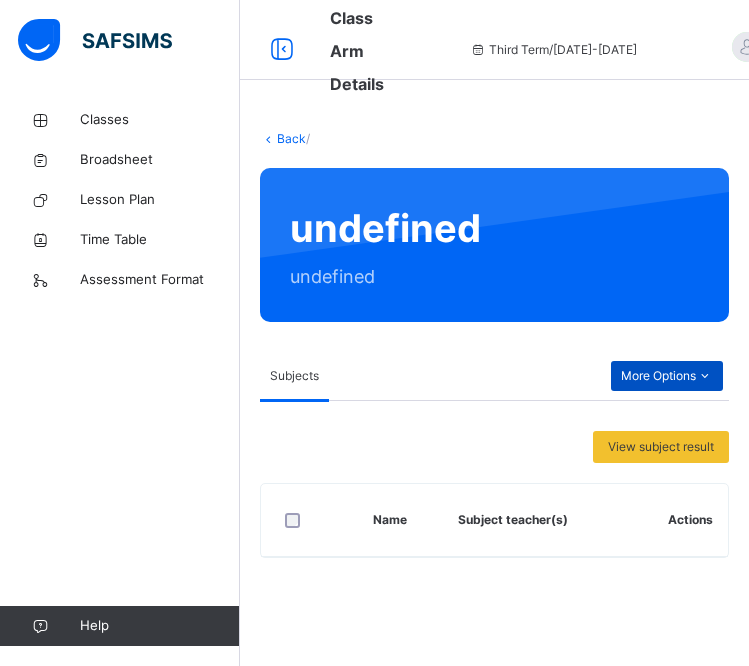 click on "More Options" at bounding box center [667, 376] 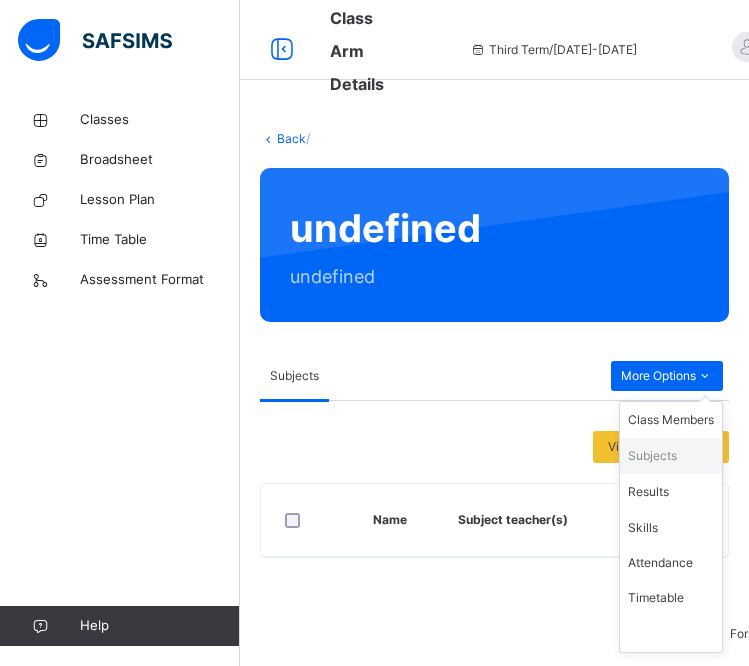 click on "Subjects" at bounding box center (671, 456) 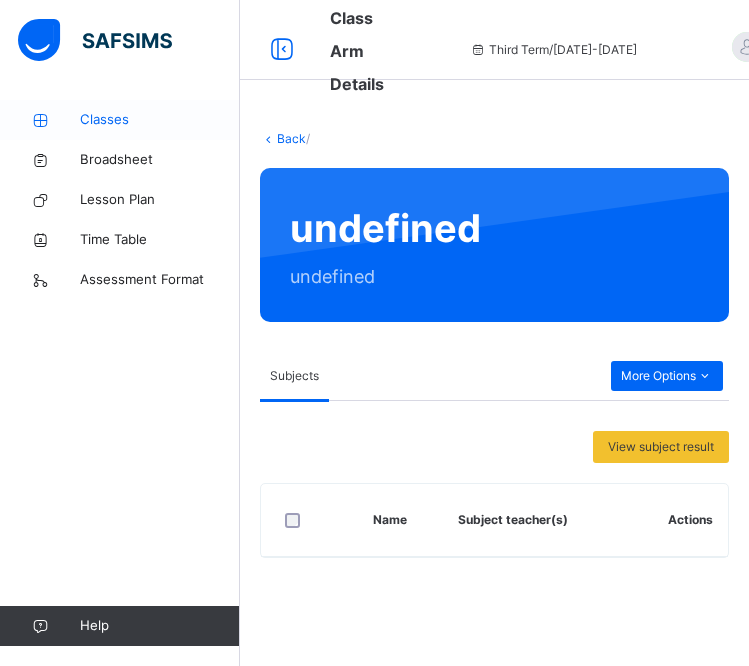 click on "Classes" at bounding box center (160, 120) 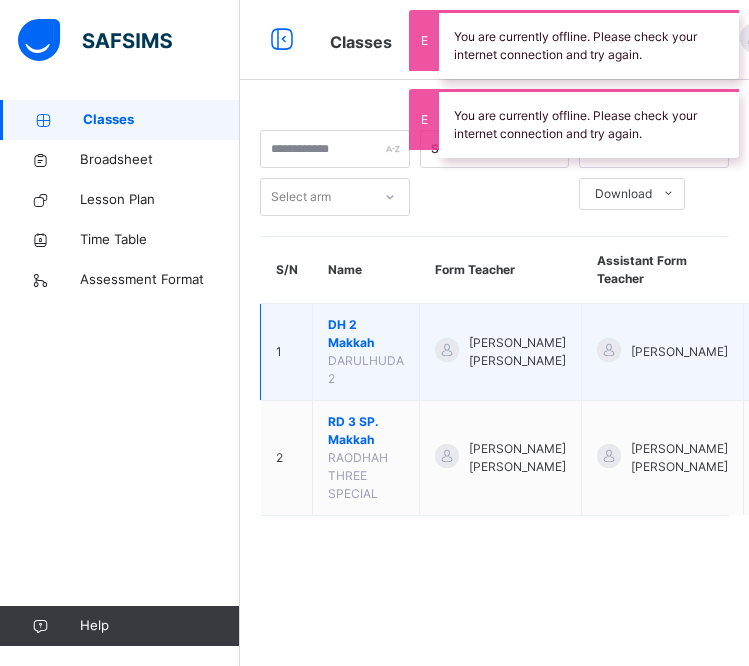 click on "[PERSON_NAME] [PERSON_NAME]" at bounding box center (517, 352) 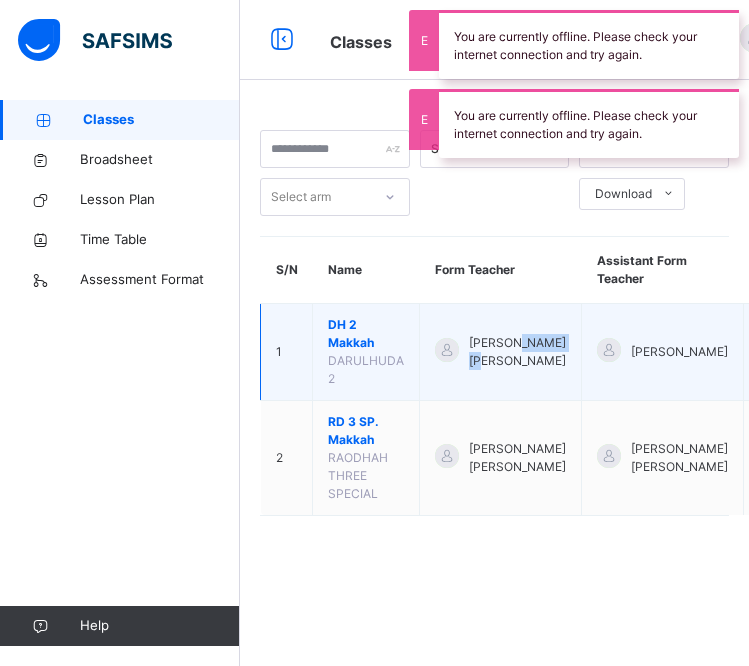 click on "[PERSON_NAME] [PERSON_NAME]" at bounding box center (517, 352) 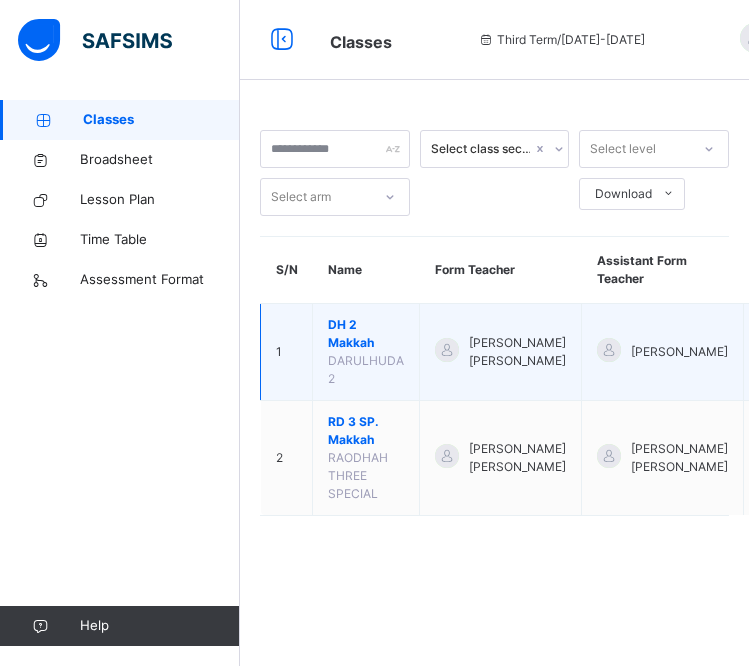 click on "DH 2   Makkah" at bounding box center [366, 334] 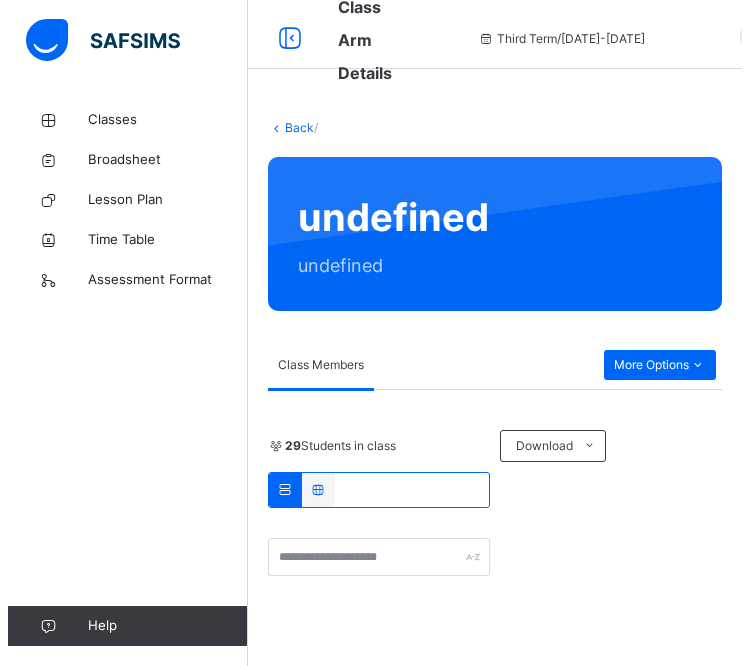 scroll, scrollTop: 0, scrollLeft: 0, axis: both 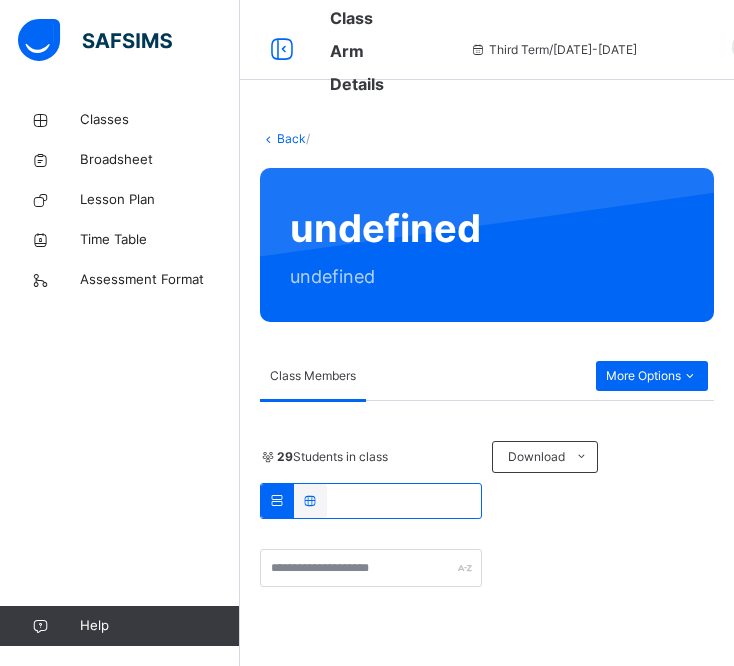 click on "Class Arm Details" at bounding box center (357, 51) 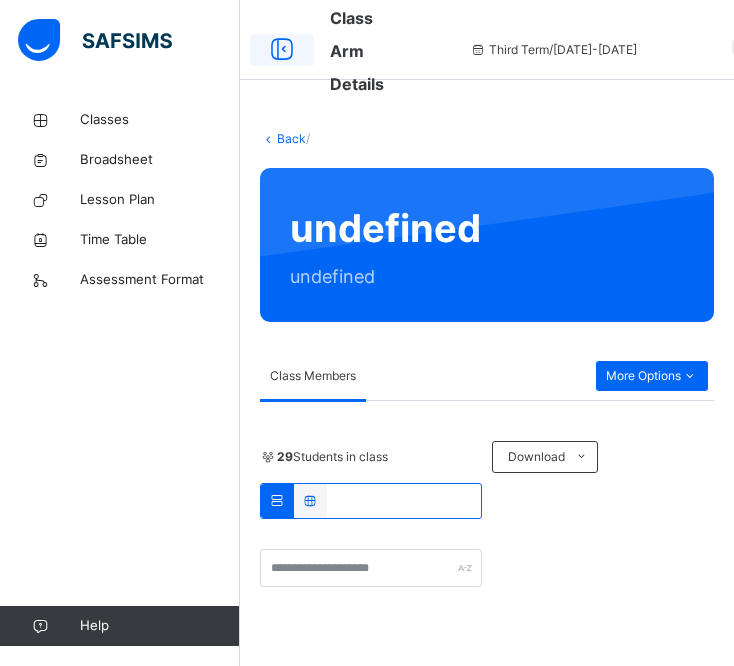 click at bounding box center (282, 50) 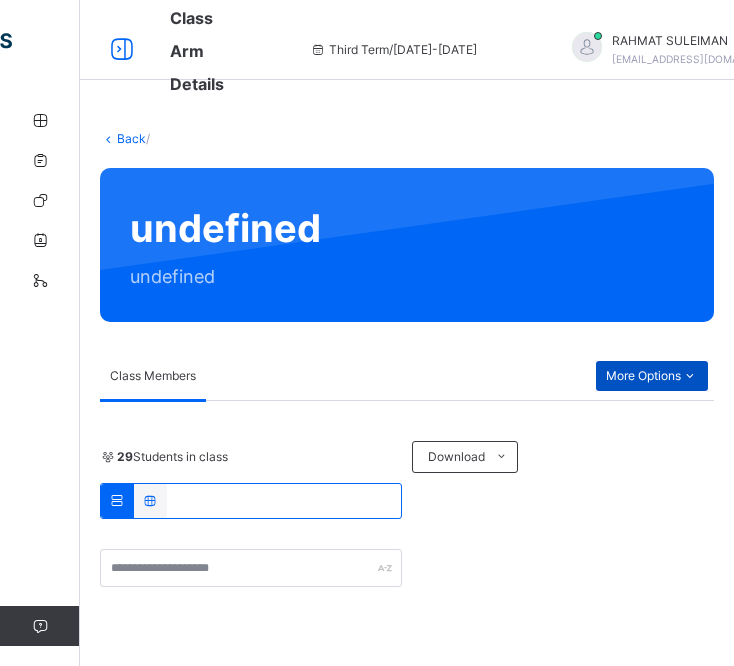 click on "More Options" at bounding box center [652, 376] 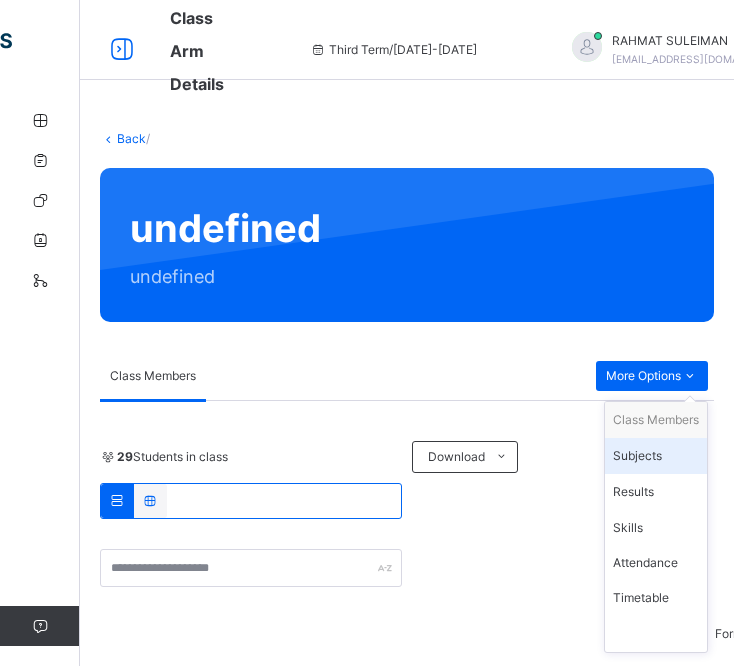 click on "Subjects" at bounding box center [656, 456] 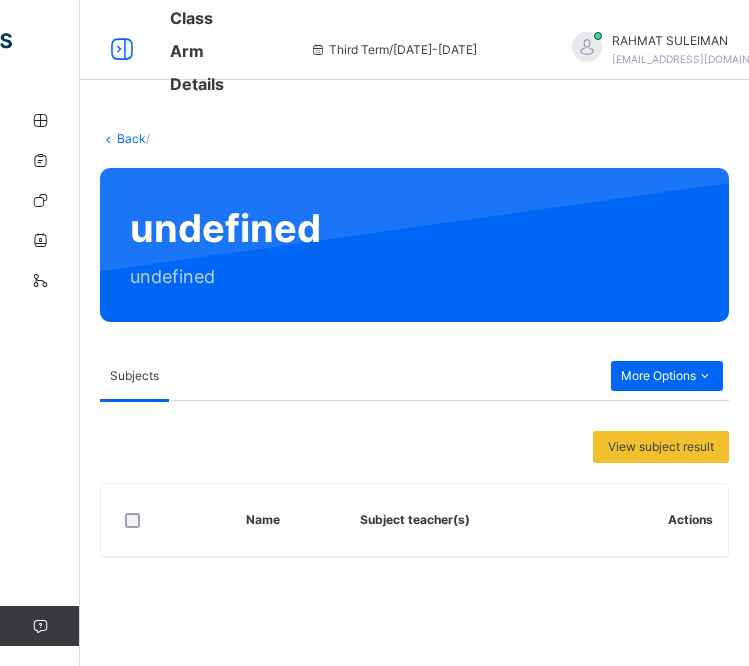 click on "Back  /" at bounding box center [414, 139] 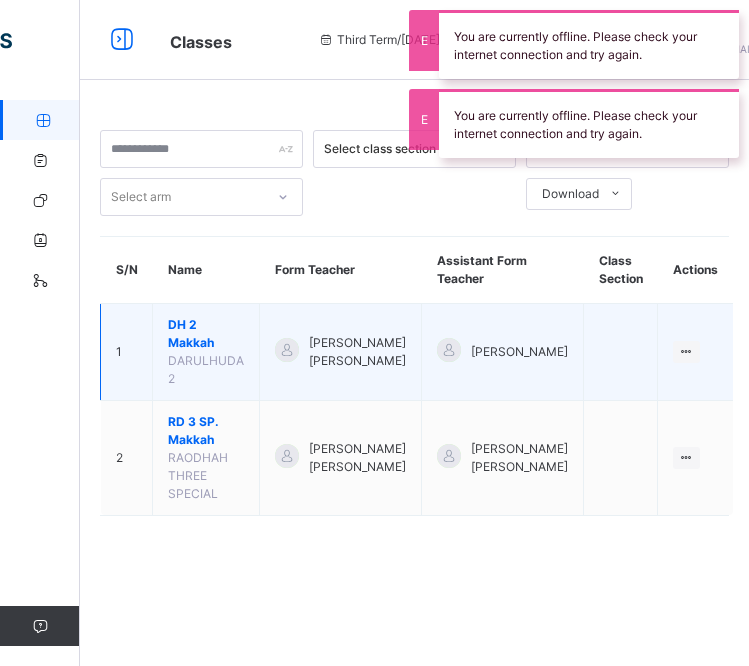 click on "DH 2   Makkah" at bounding box center (206, 334) 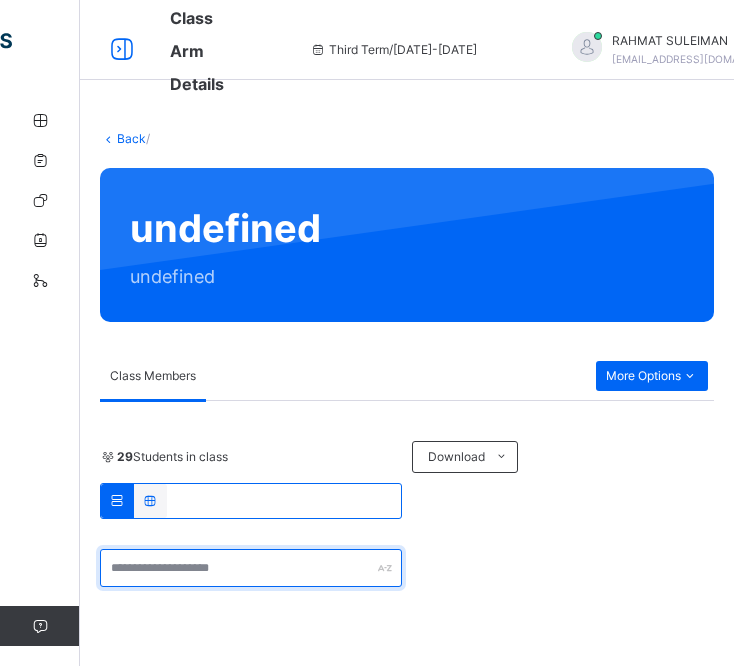 click at bounding box center (251, 568) 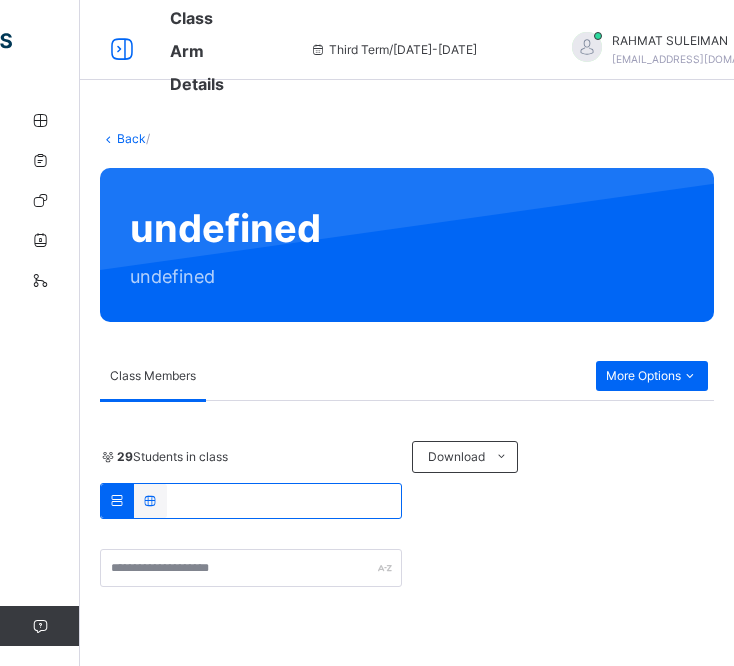 click at bounding box center [150, 500] 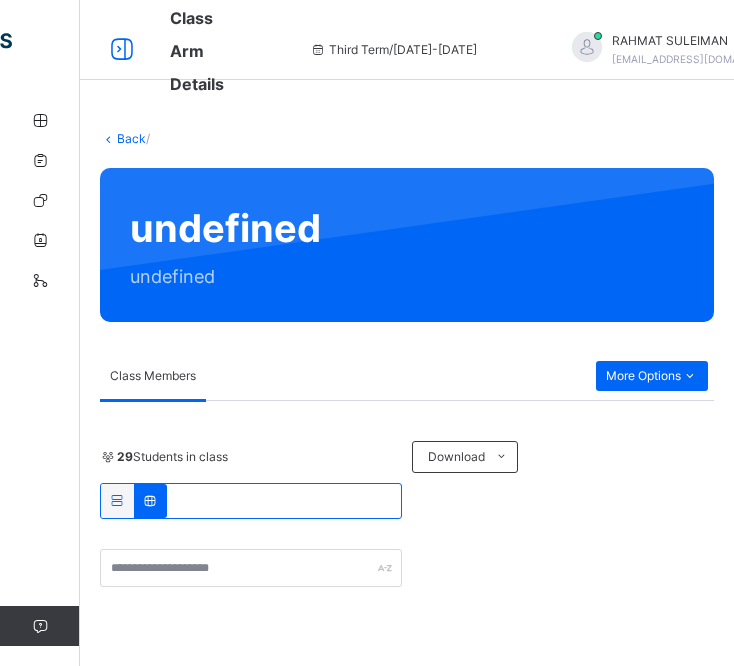 click at bounding box center (117, 500) 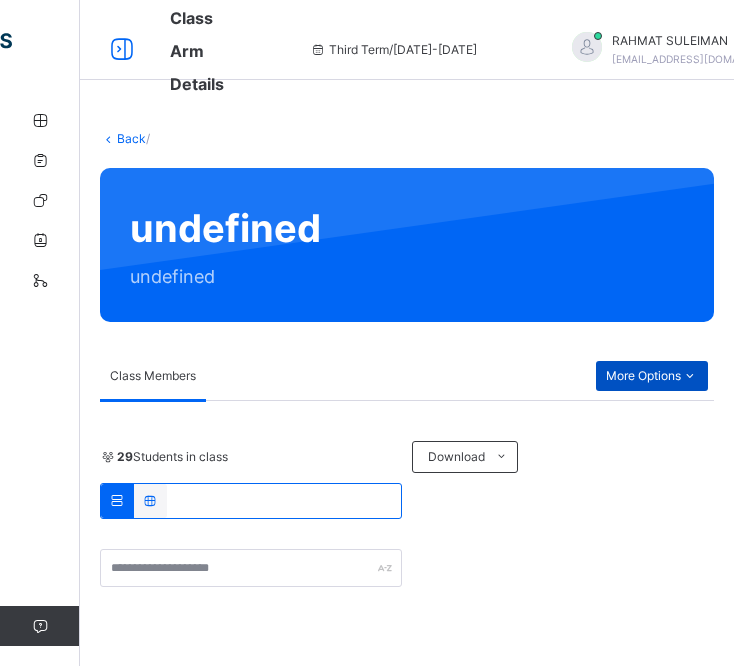 click on "More Options" at bounding box center (652, 376) 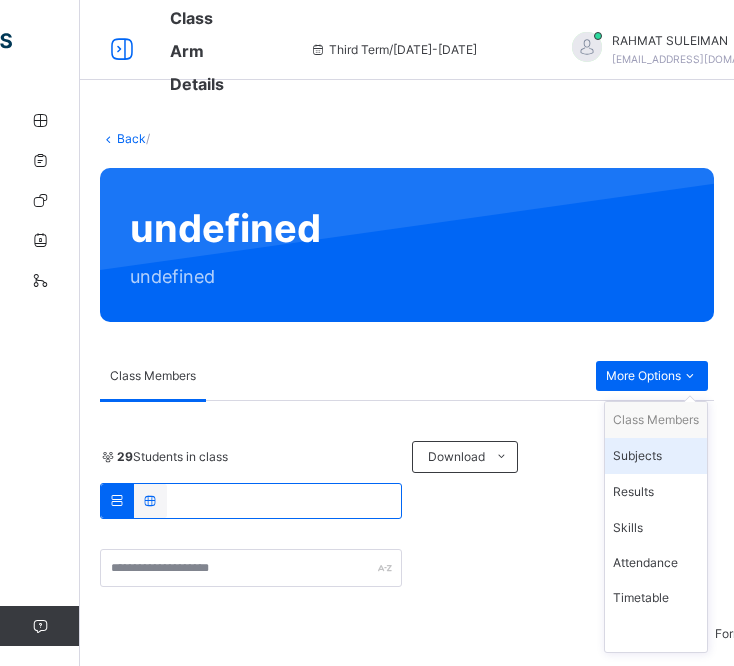 click on "Subjects" at bounding box center [656, 456] 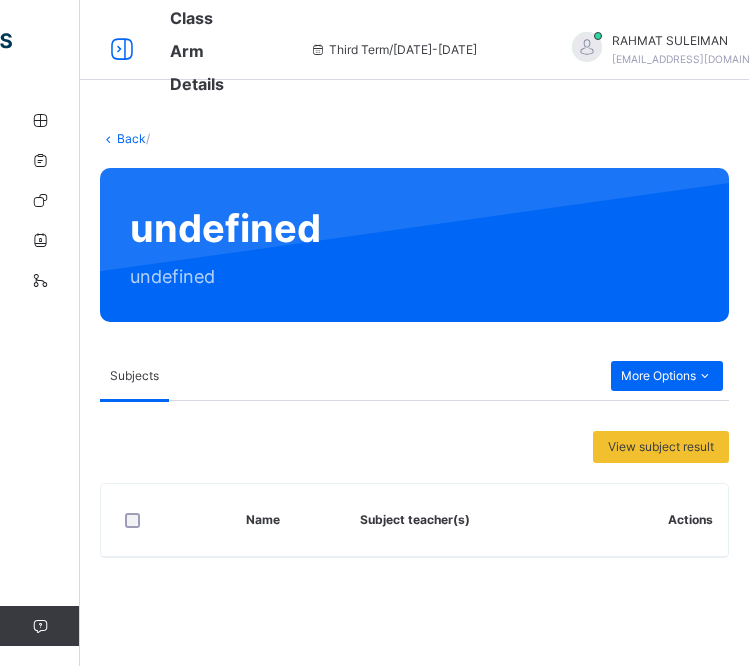 click on "[PERSON_NAME] [PERSON_NAME][EMAIL_ADDRESS][PERSON_NAME][DOMAIN_NAME]" at bounding box center (692, 50) 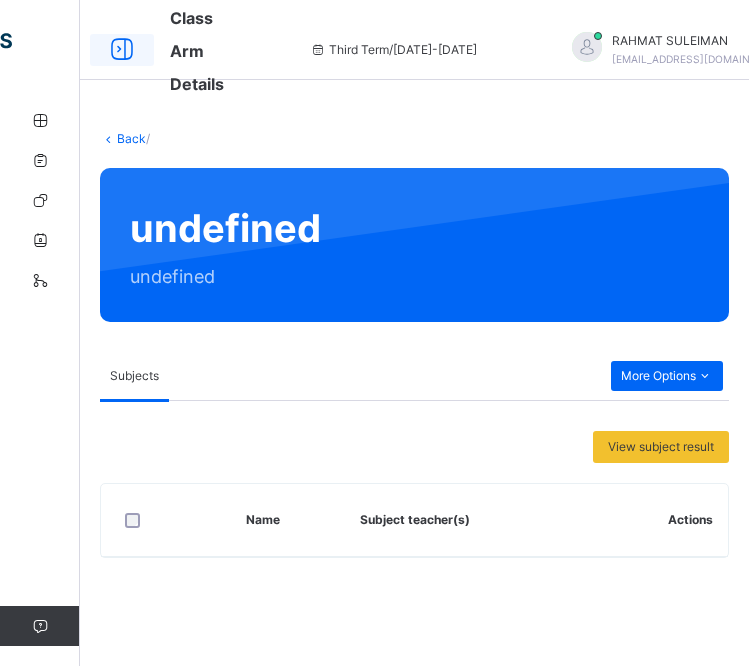 click at bounding box center (122, 50) 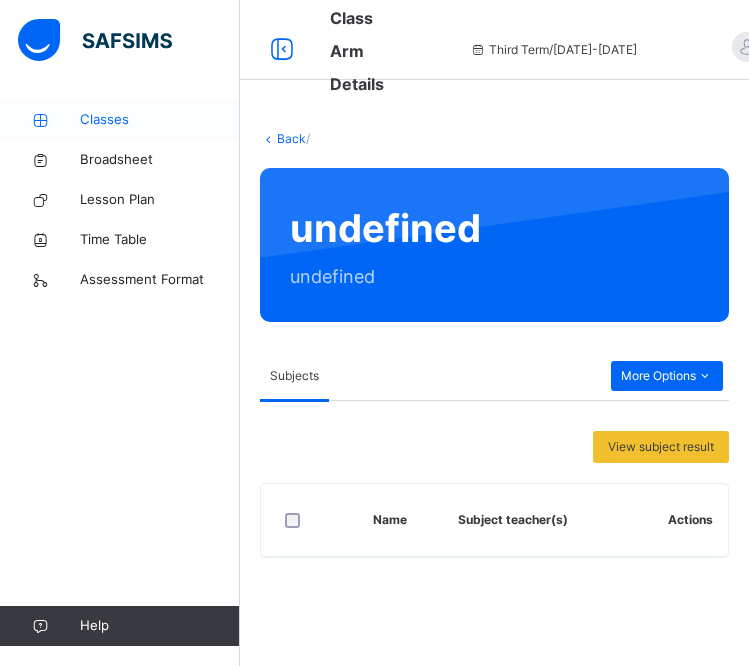 click on "Classes" at bounding box center [160, 120] 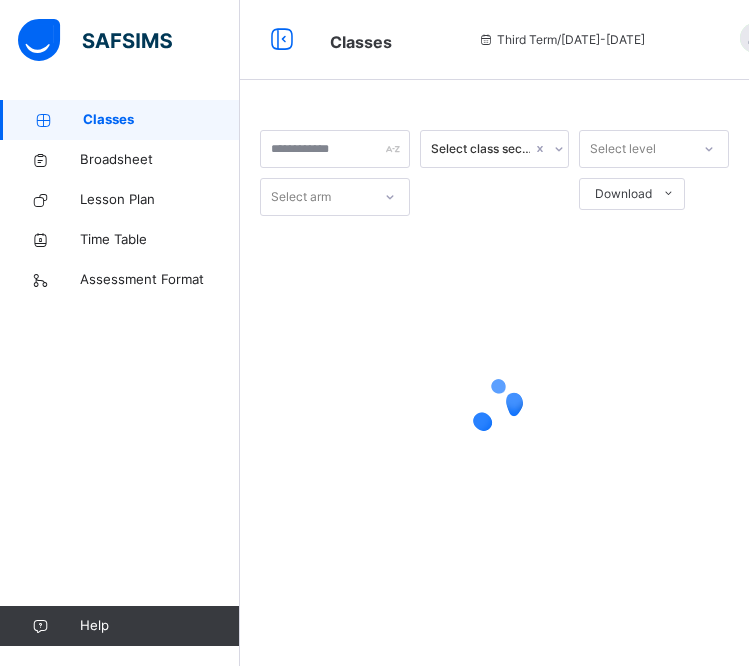 click on "Classes" at bounding box center [161, 120] 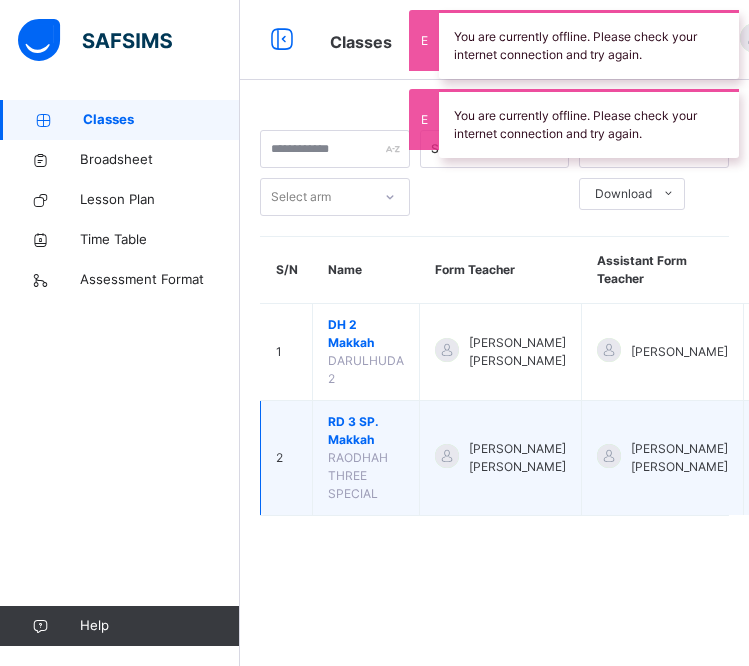 click on "RAODHAH THREE SPECIAL" at bounding box center [358, 475] 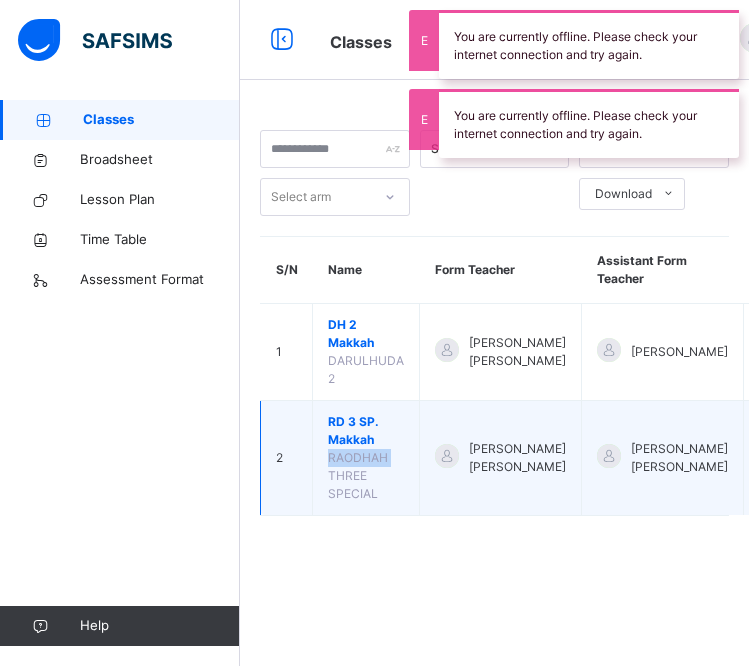 click on "RAODHAH THREE SPECIAL" at bounding box center [358, 475] 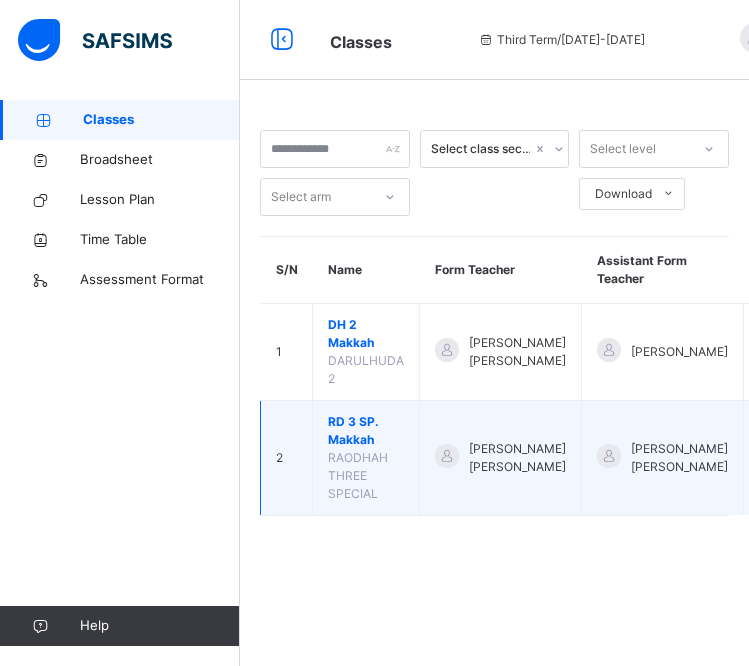 click on "RD 3 SP.    [GEOGRAPHIC_DATA]" at bounding box center [366, 431] 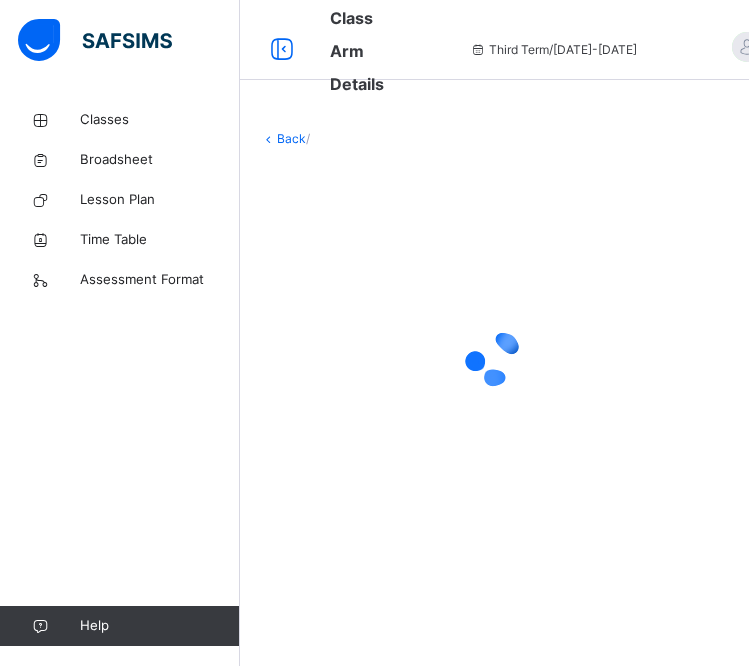 click at bounding box center [494, 358] 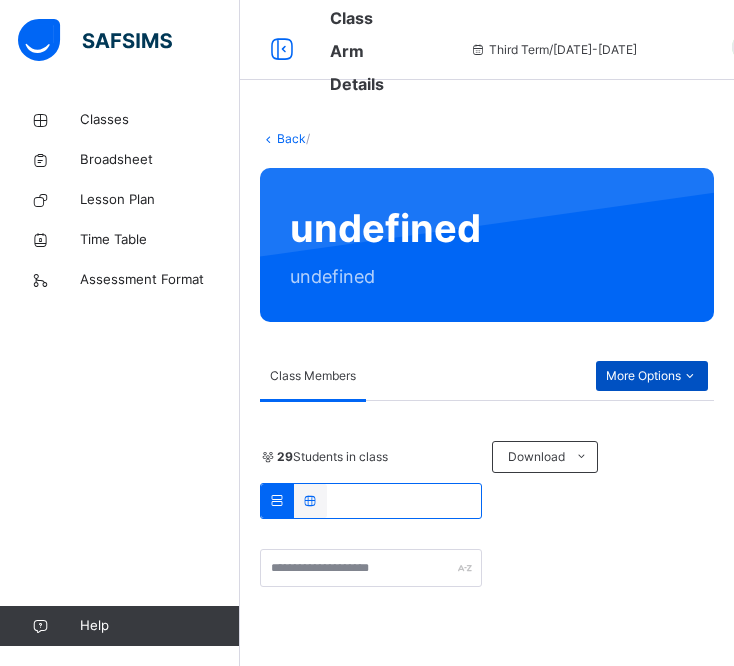 click on "More Options" at bounding box center (652, 376) 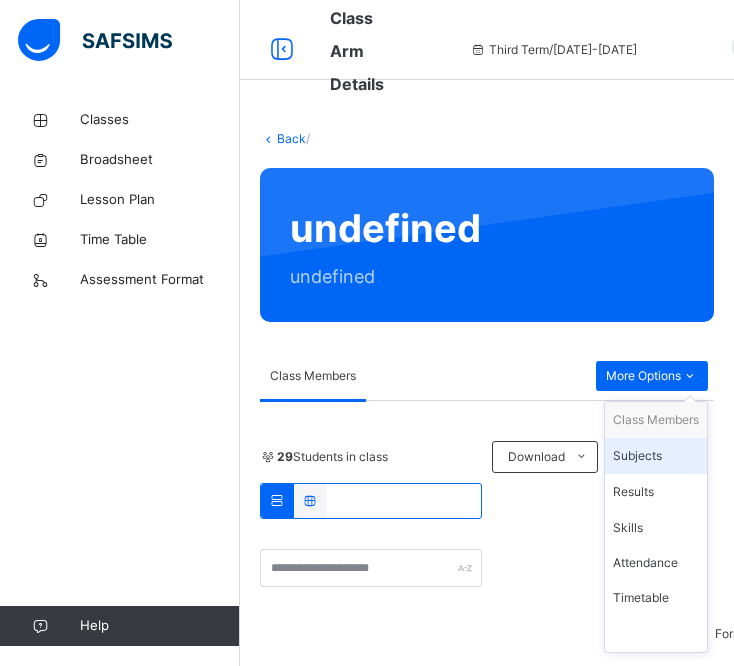 click on "Subjects" at bounding box center (656, 456) 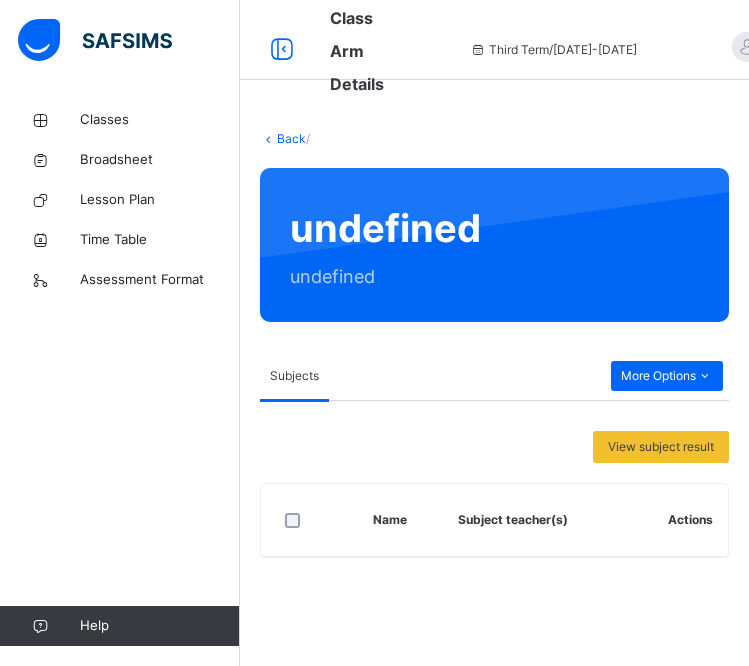 click at bounding box center (119, 40) 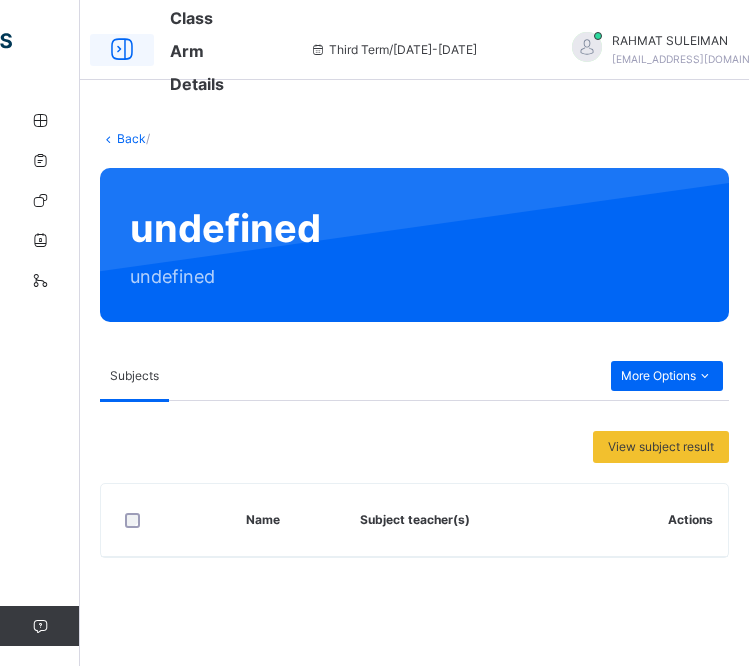 click at bounding box center (122, 50) 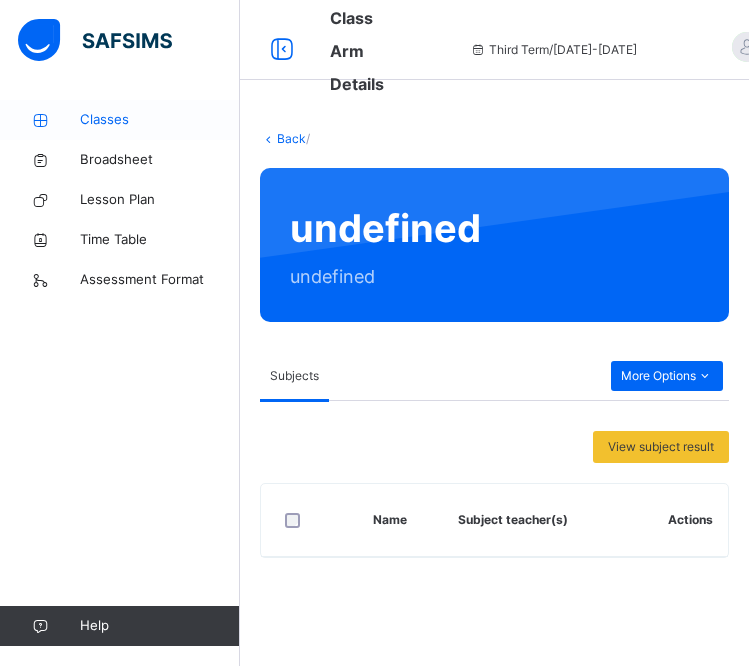 click on "Classes" at bounding box center [160, 120] 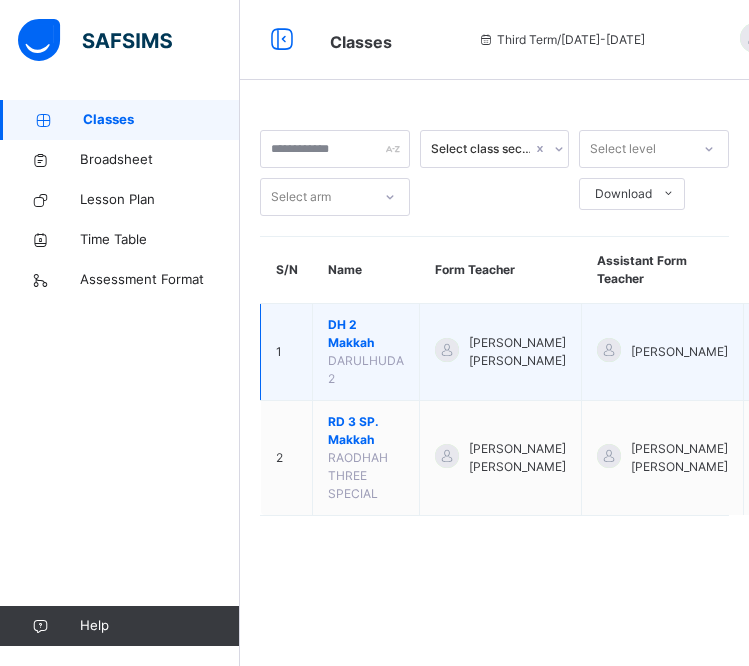 click on "DH 2   Makkah" at bounding box center (366, 334) 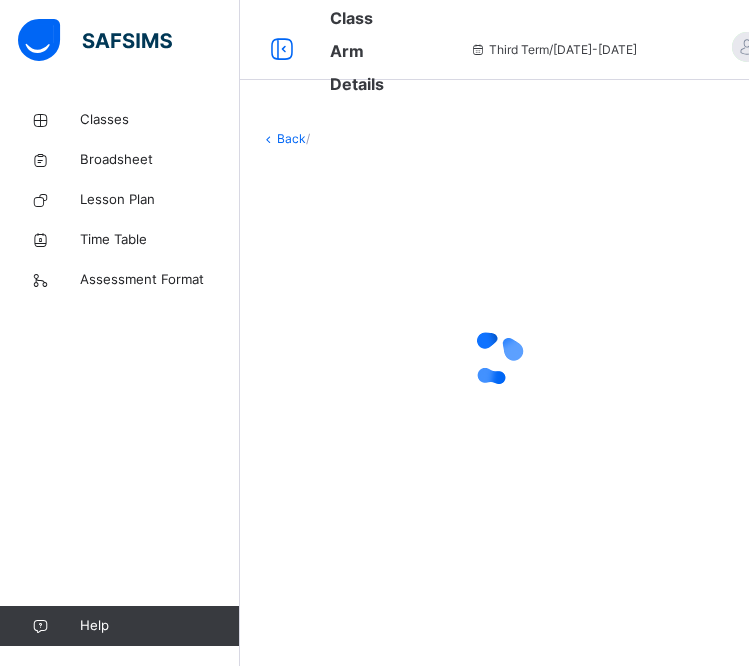 click at bounding box center (494, 358) 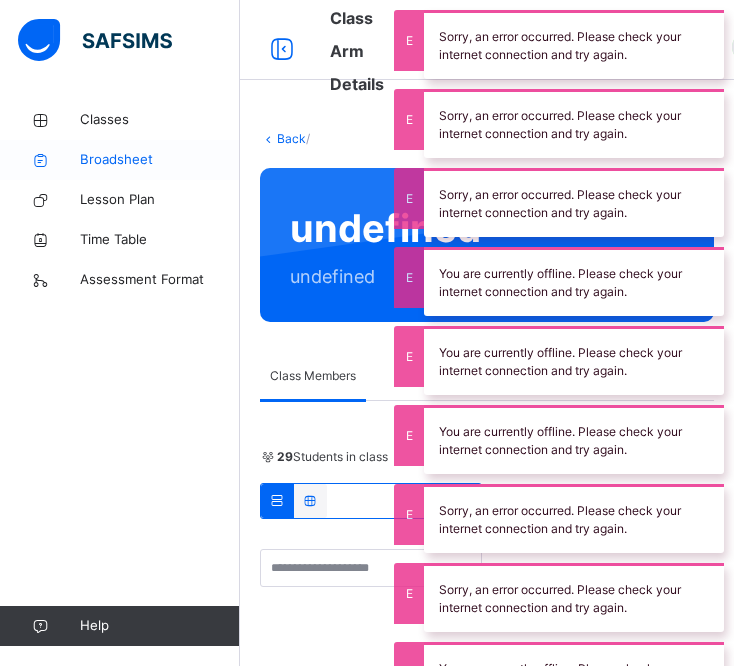 click on "Broadsheet" at bounding box center (160, 160) 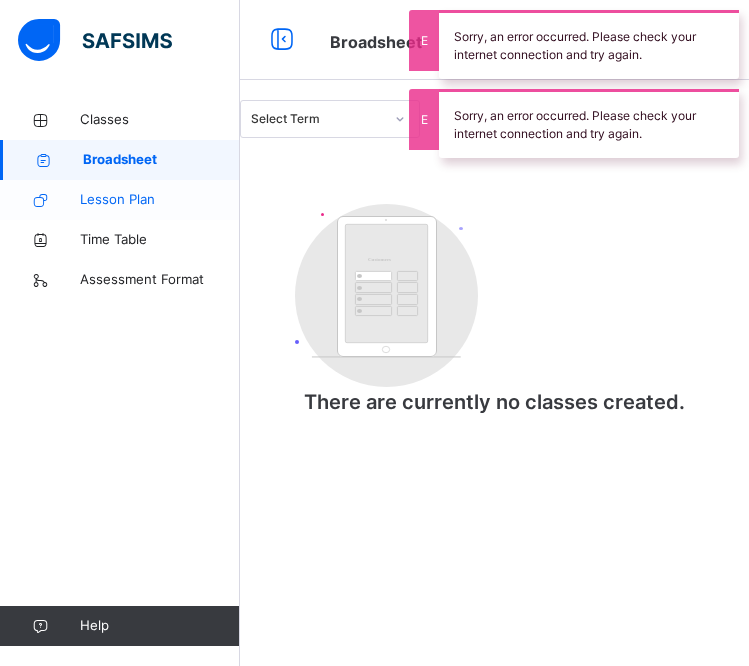 click on "Lesson Plan" at bounding box center (160, 200) 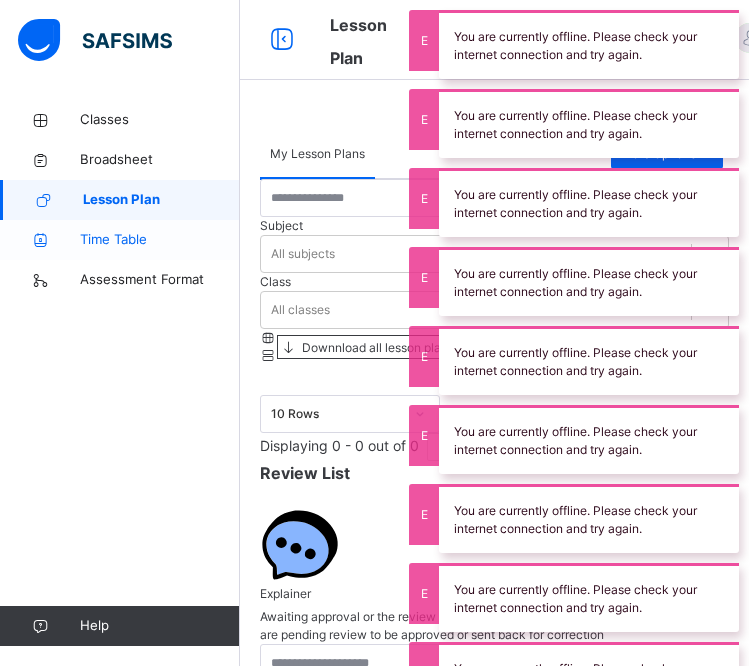 click on "Time Table" at bounding box center (160, 240) 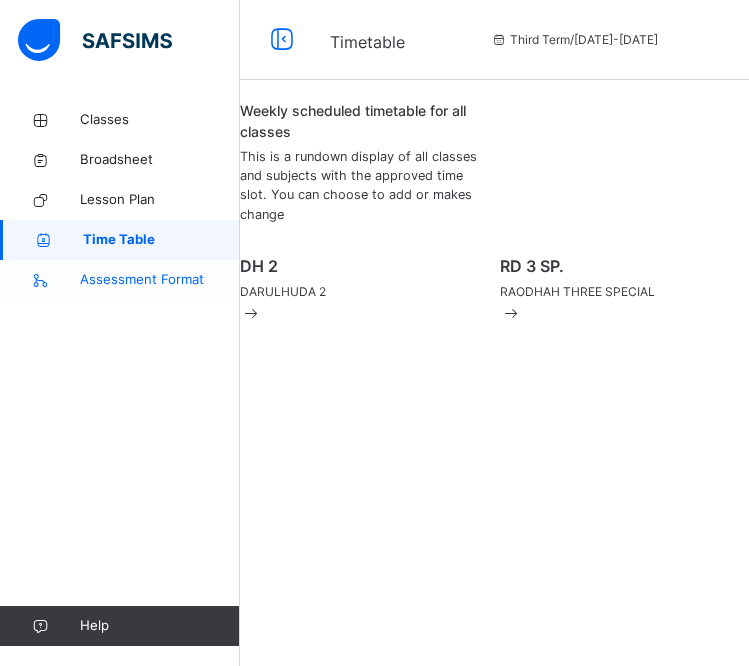 click on "Assessment Format" at bounding box center (160, 280) 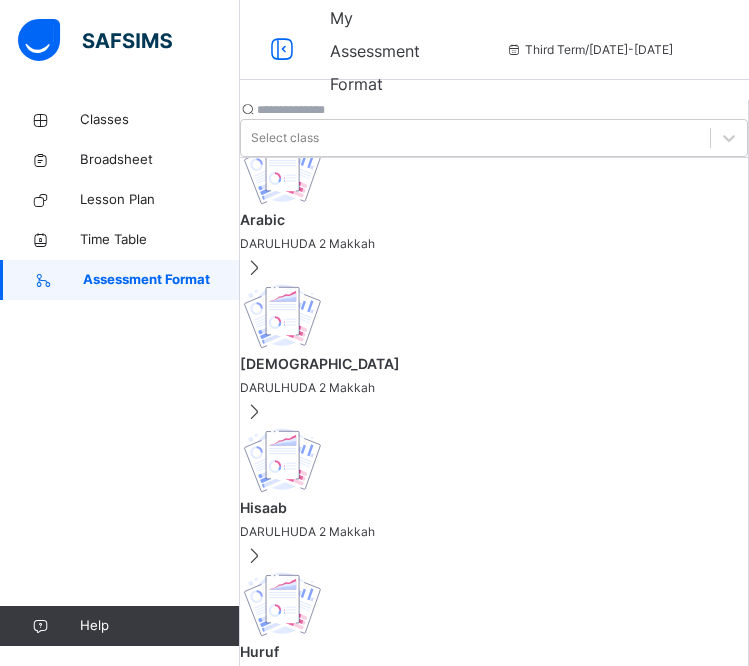 scroll, scrollTop: 559, scrollLeft: 0, axis: vertical 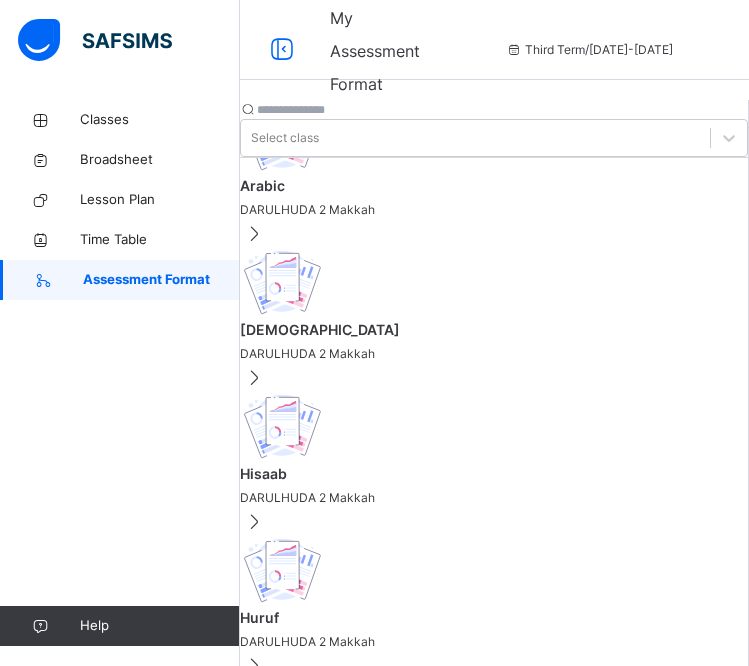 click on "Arabic" at bounding box center [494, 185] 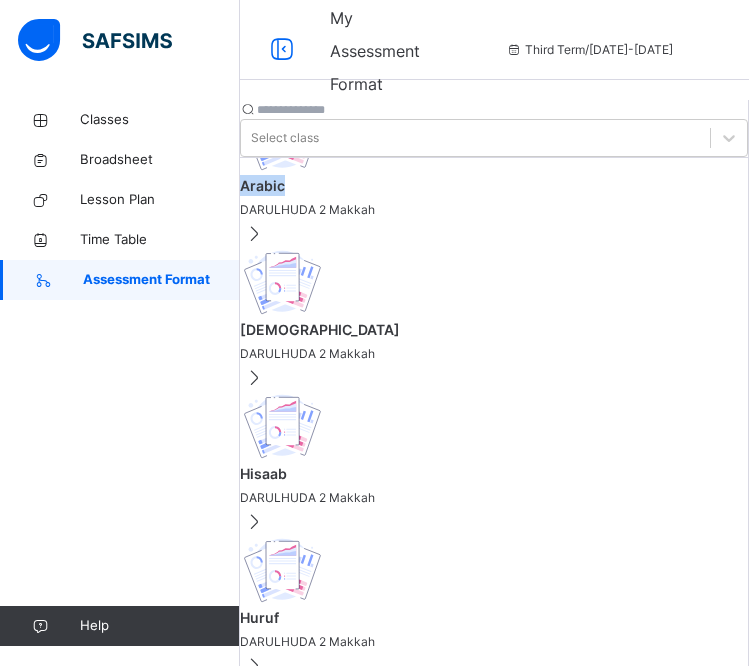 click on "Arabic" at bounding box center (494, 185) 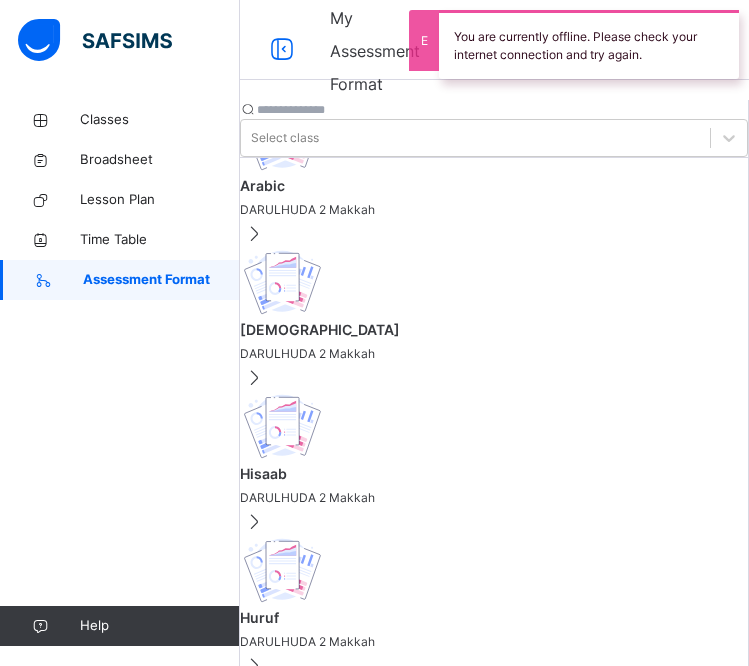 click on "DARULHUDA 2   Makkah" at bounding box center (357, 692) 